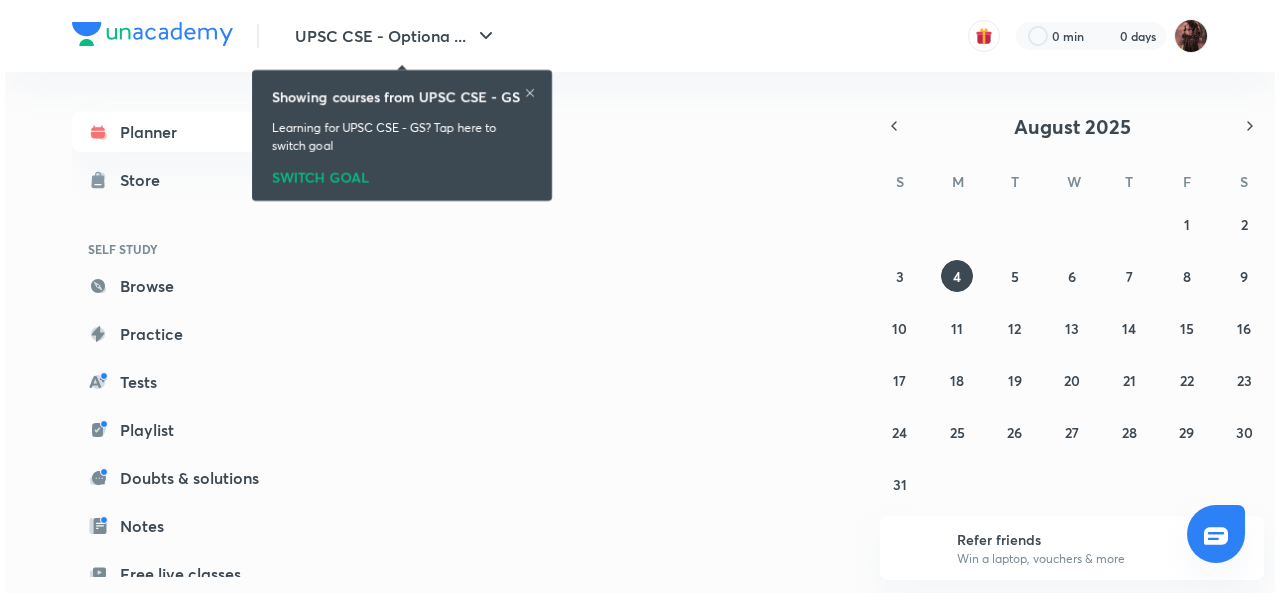 scroll, scrollTop: 0, scrollLeft: 0, axis: both 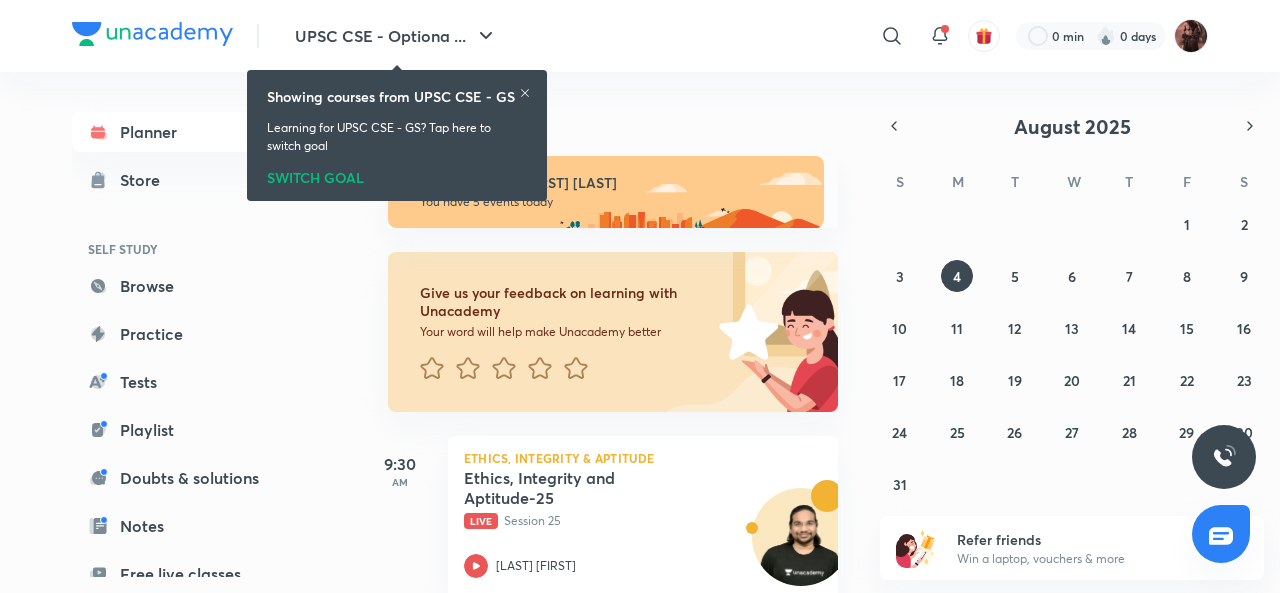 click on "Showing courses from UPSC CSE - GS Learning for UPSC CSE - GS? Tap here to switch goal SWITCH GOAL" at bounding box center [397, 135] 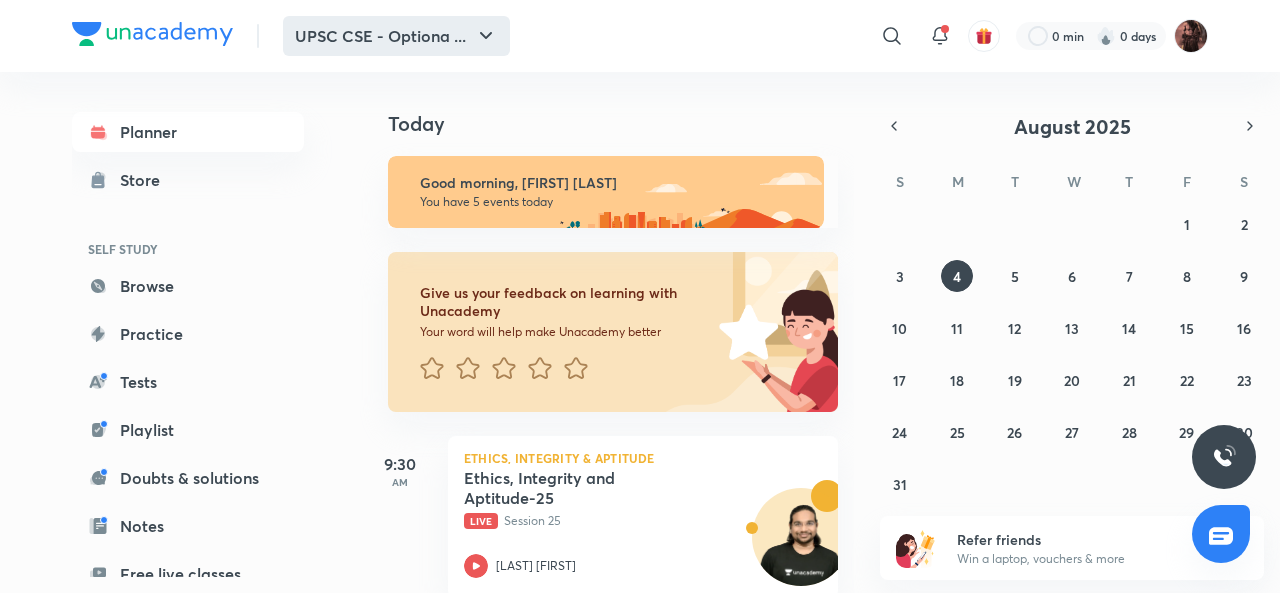 click on "UPSC CSE - Optiona ..." at bounding box center (396, 36) 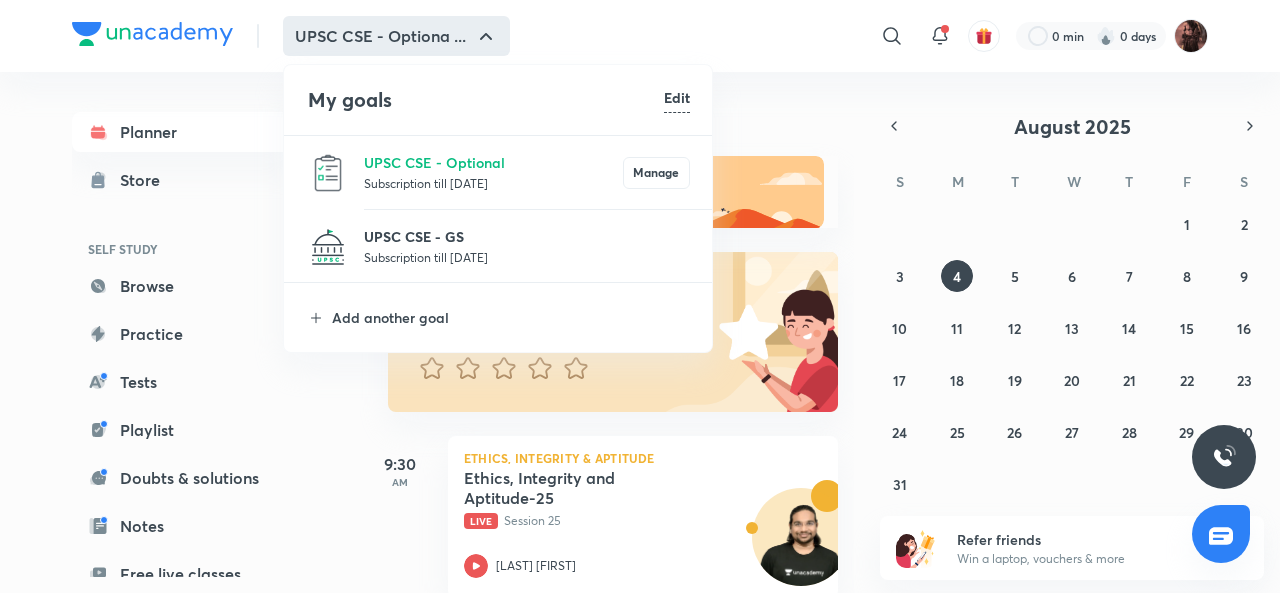 click on "UPSC CSE - GS" at bounding box center (527, 236) 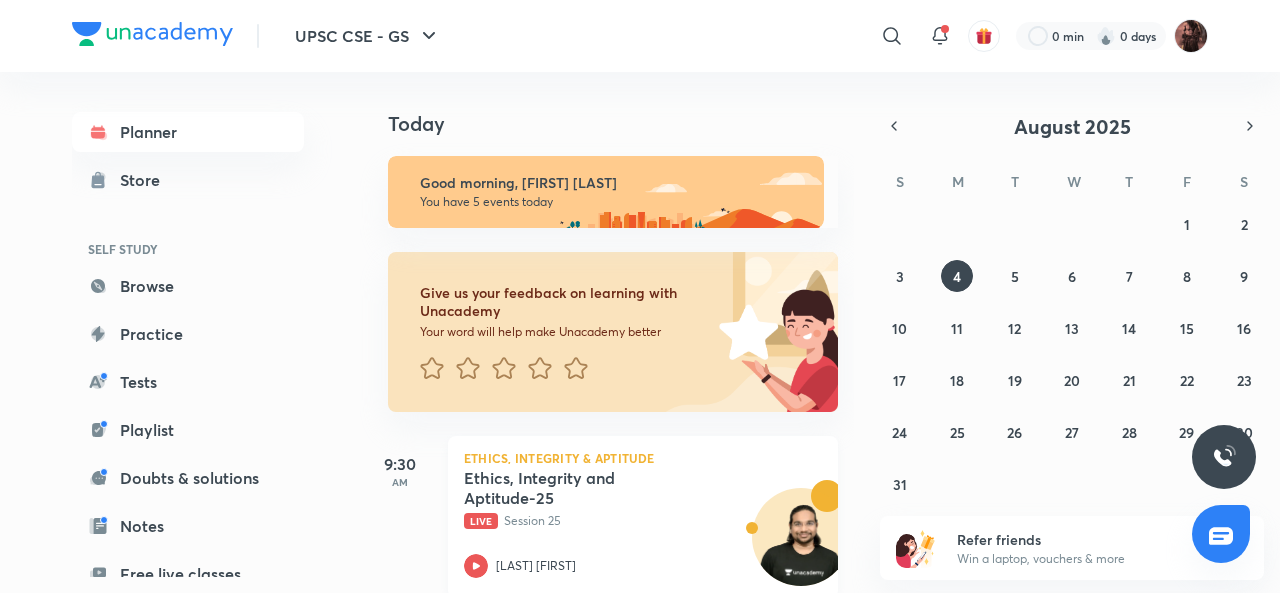click at bounding box center [801, 547] 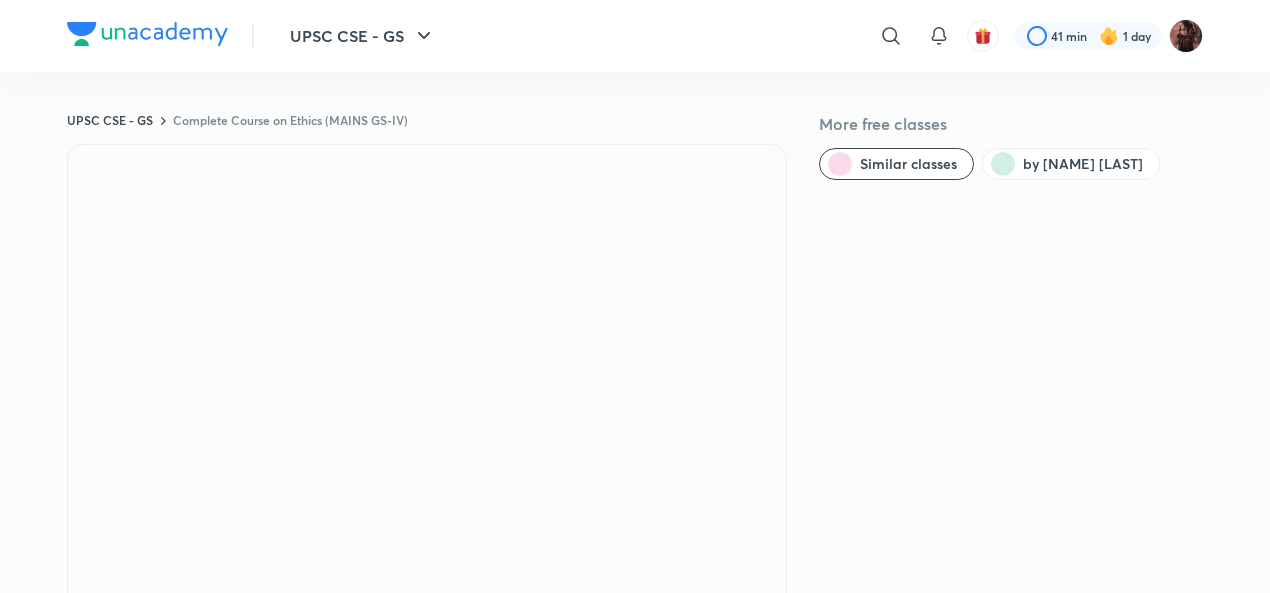 scroll, scrollTop: 0, scrollLeft: 0, axis: both 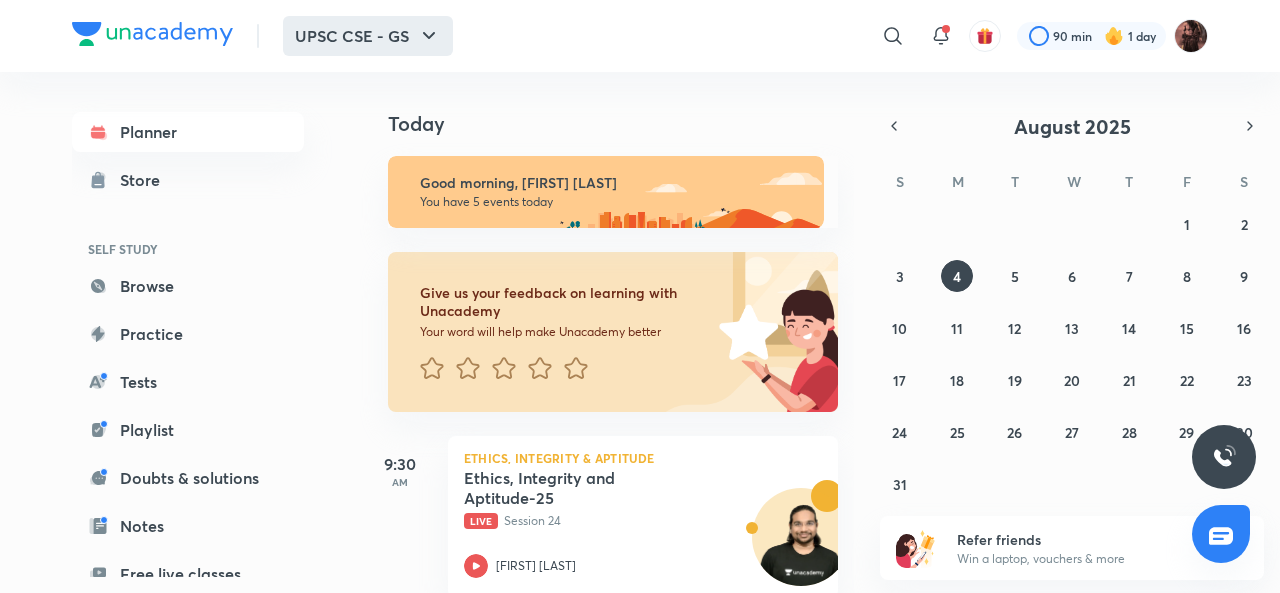 click 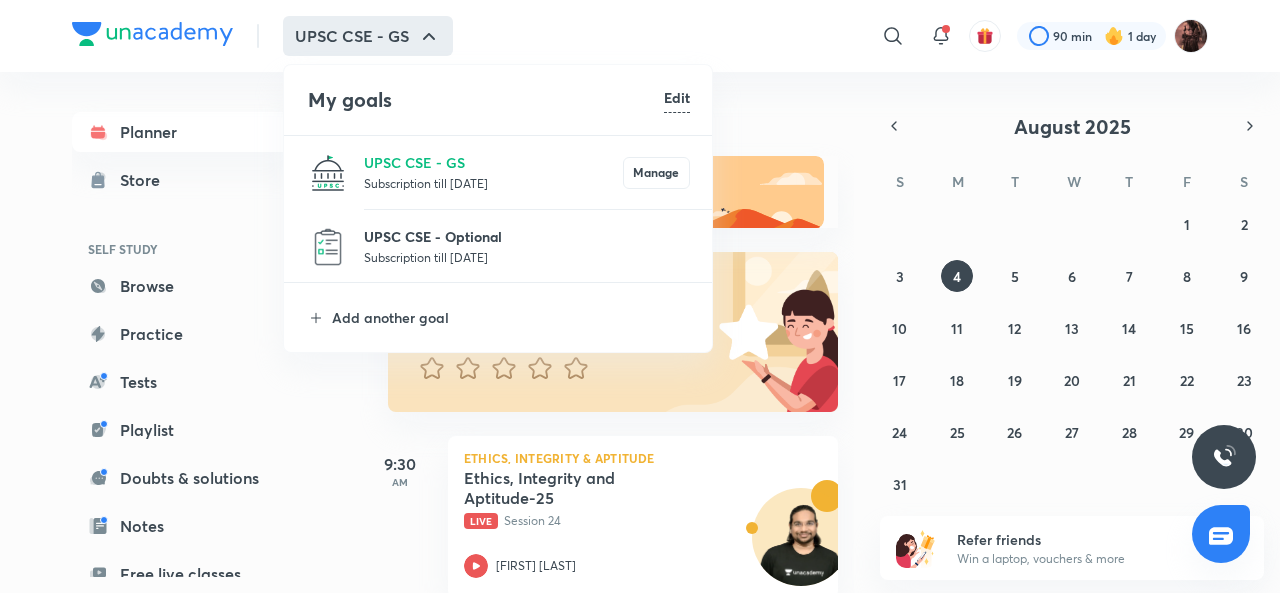 click on "UPSC CSE - Optional" at bounding box center [527, 236] 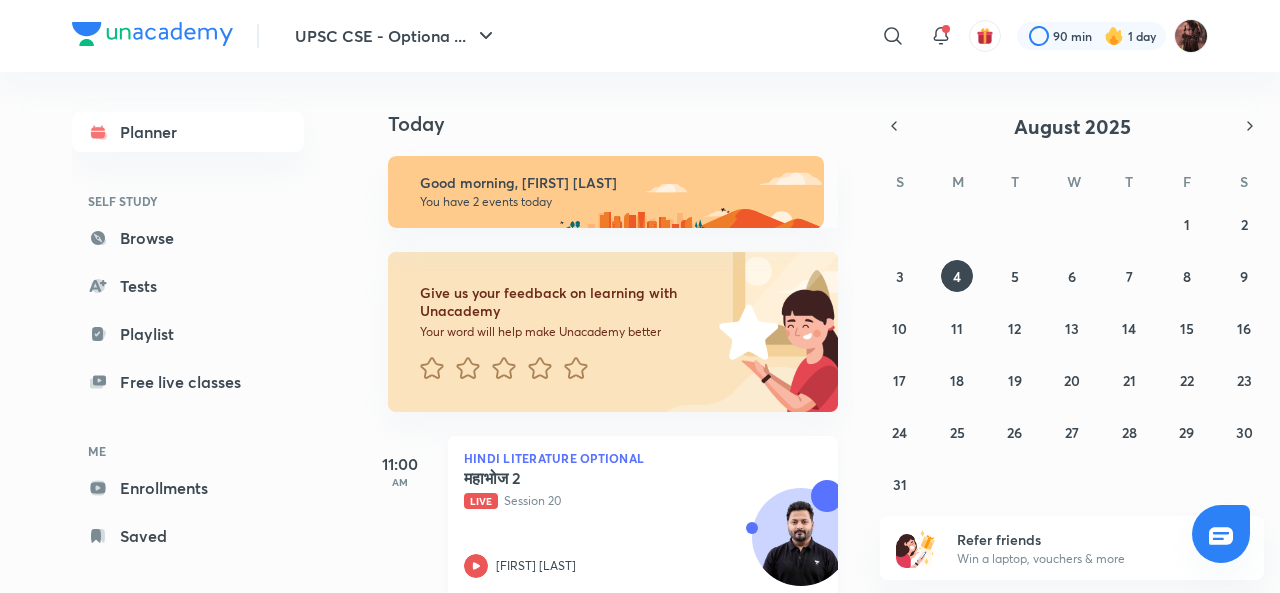 click at bounding box center (801, 547) 